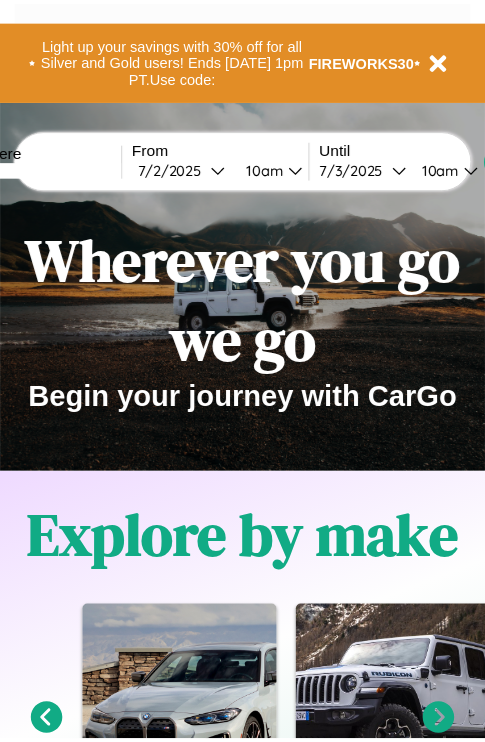 scroll, scrollTop: 0, scrollLeft: 0, axis: both 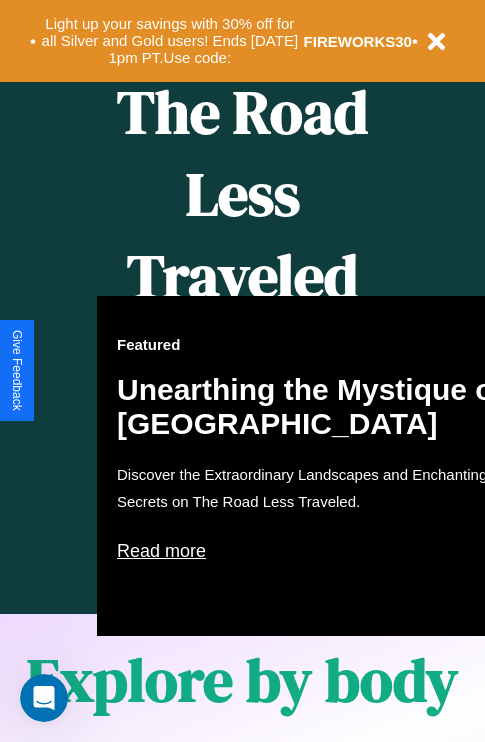 click on "Featured Unearthing the Mystique of [GEOGRAPHIC_DATA] Discover the Extraordinary Landscapes and Enchanting Secrets on The Road Less Traveled. Read more" at bounding box center (317, 466) 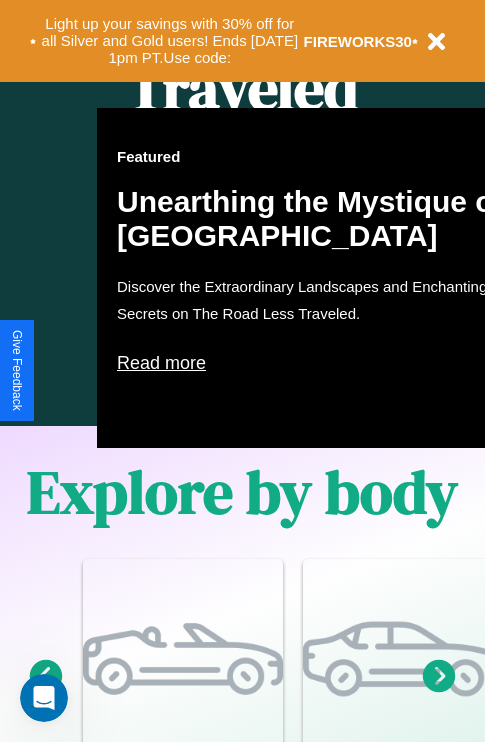 scroll, scrollTop: 813, scrollLeft: 0, axis: vertical 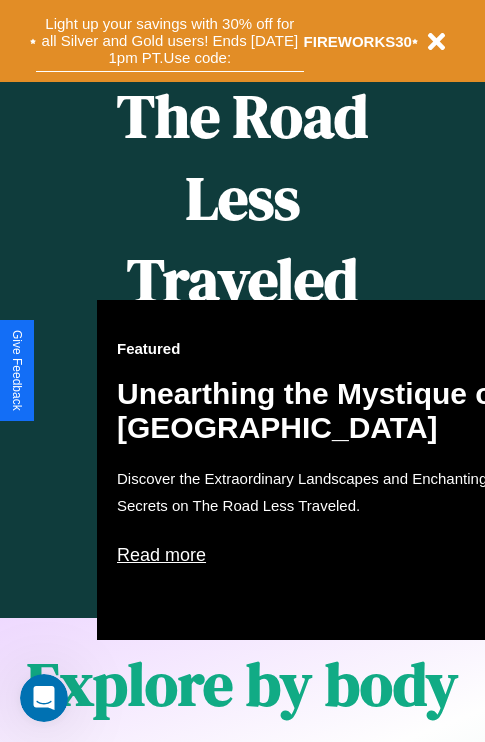 click on "Light up your savings with 30% off for all Silver and Gold users! Ends [DATE] 1pm PT.  Use code:" at bounding box center [170, 41] 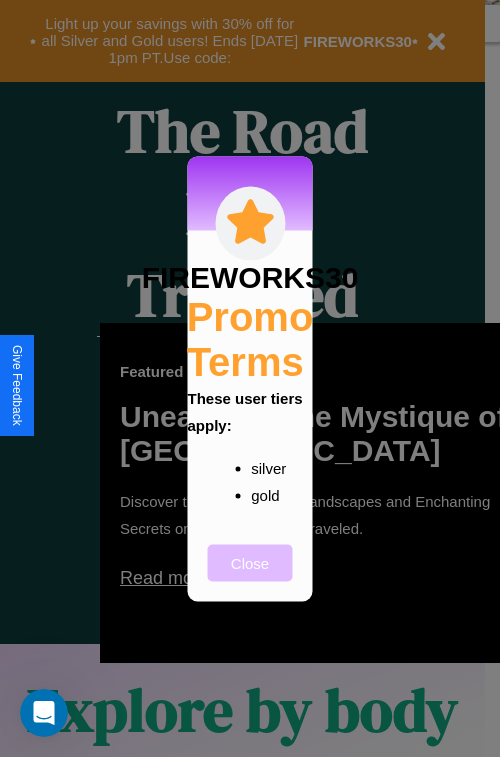 click on "Close" at bounding box center (250, 562) 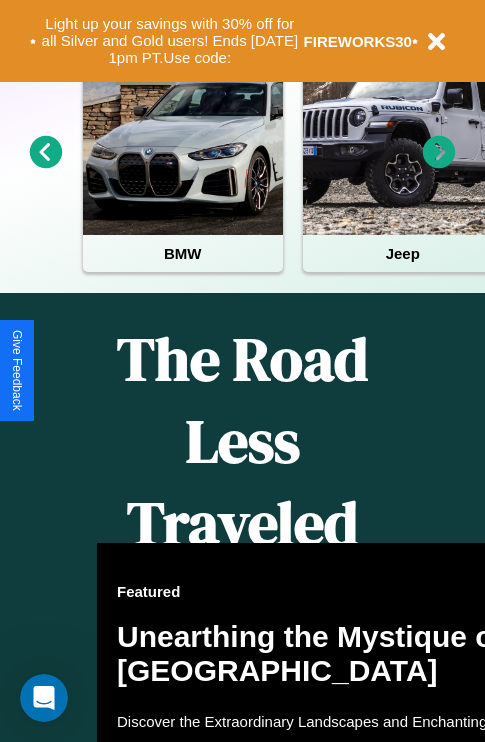 scroll, scrollTop: 308, scrollLeft: 0, axis: vertical 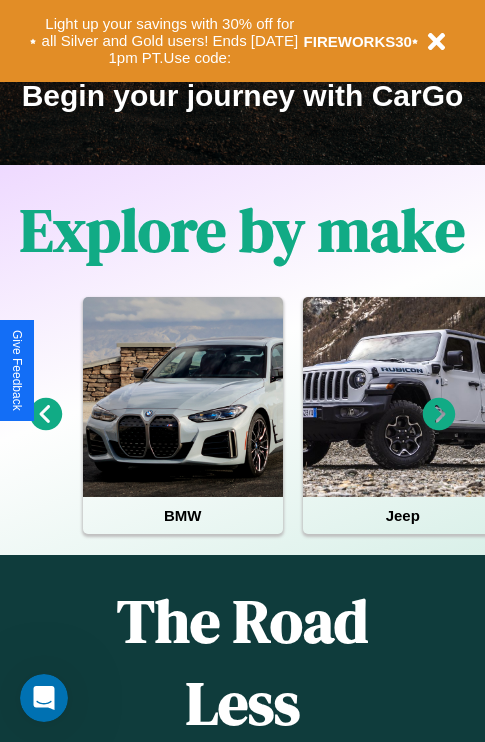 click 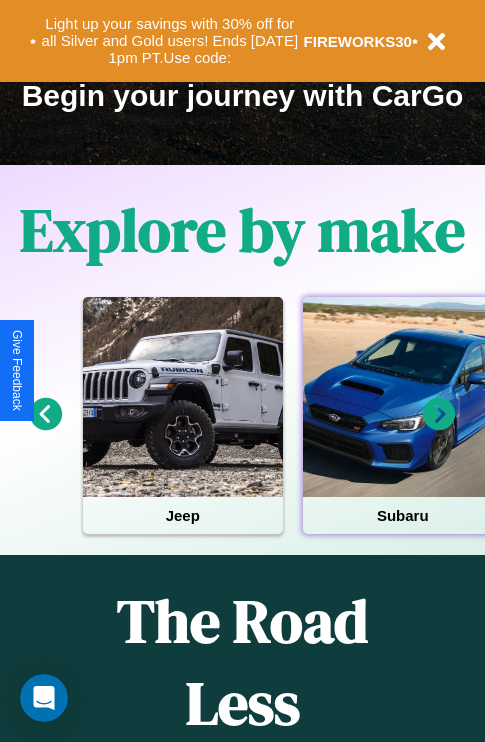 click at bounding box center [403, 397] 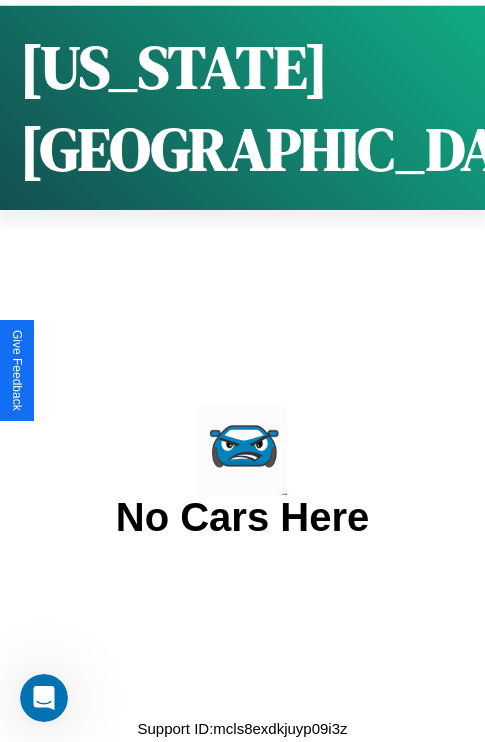 scroll, scrollTop: 0, scrollLeft: 0, axis: both 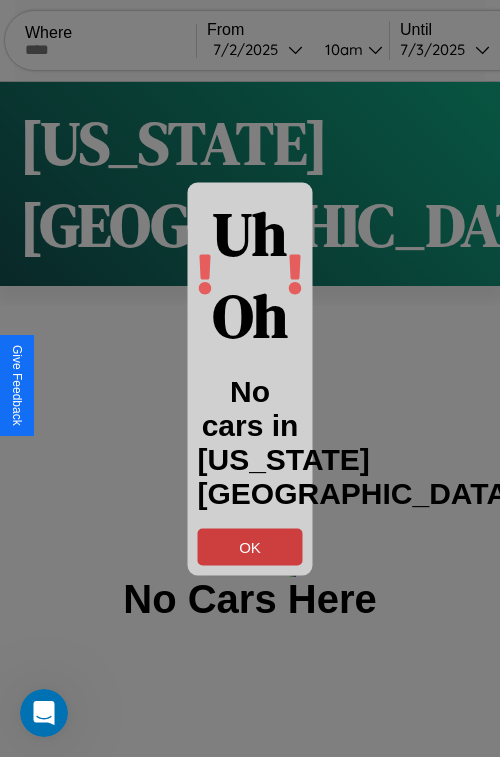 click on "OK" at bounding box center (250, 546) 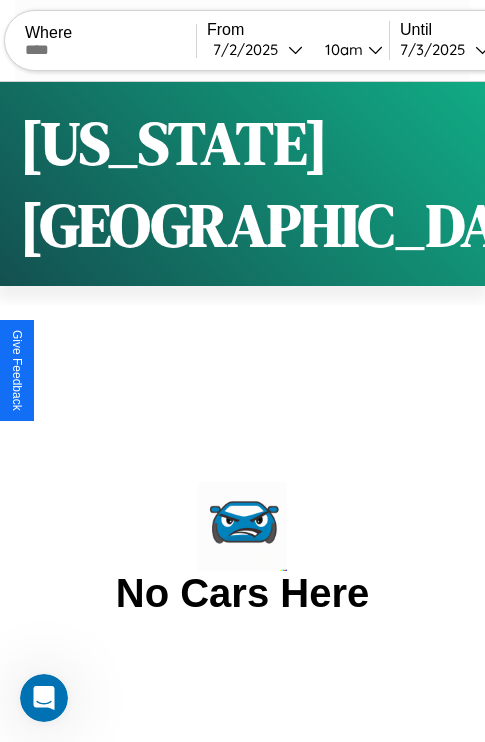 click at bounding box center (110, 50) 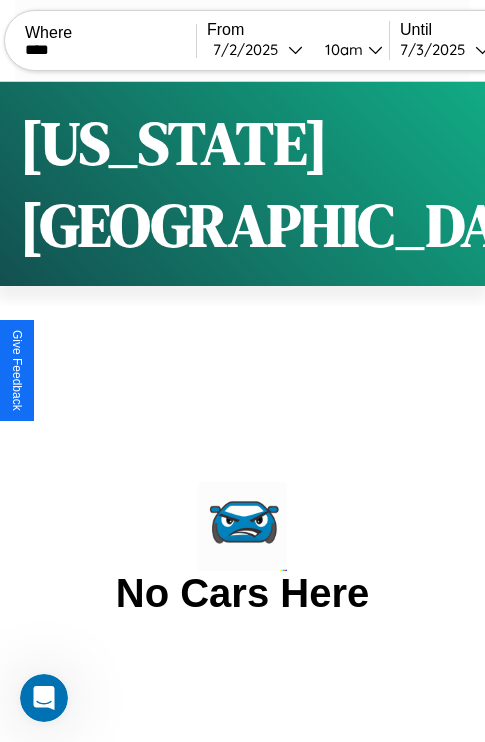 type on "****" 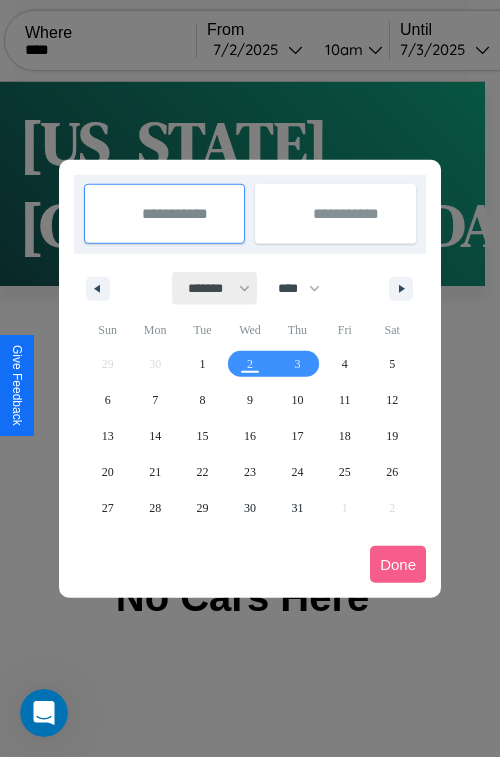 click on "******* ******** ***** ***** *** **** **** ****** ********* ******* ******** ********" at bounding box center (215, 288) 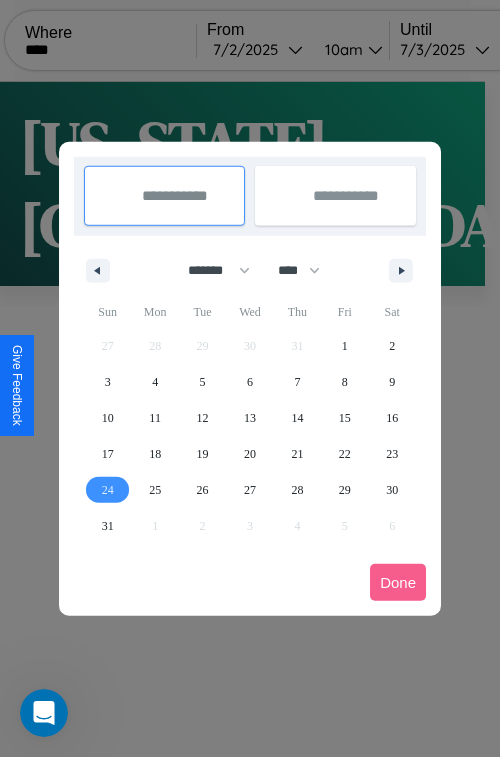 click on "24" at bounding box center (108, 490) 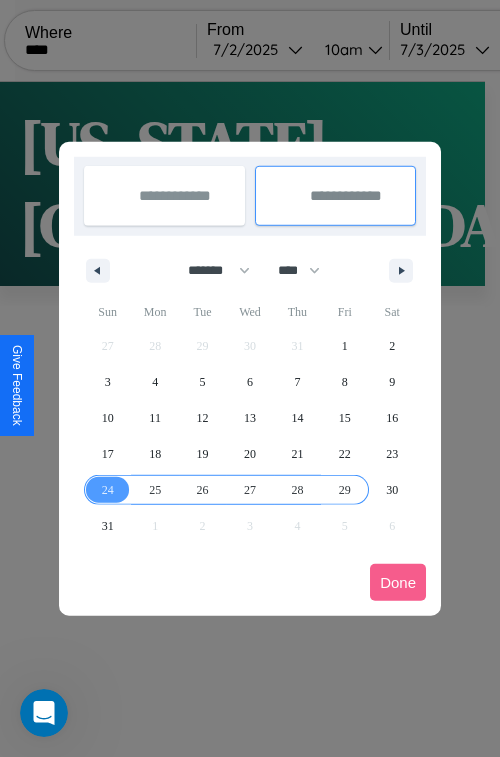 click on "29" at bounding box center [345, 490] 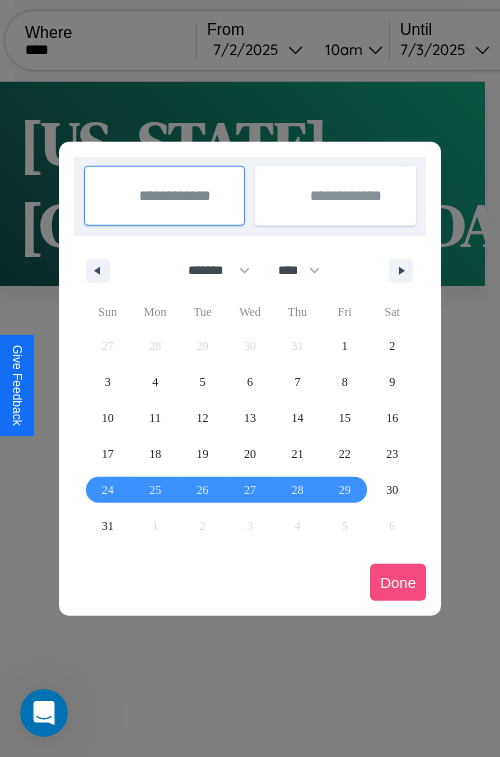 click on "Done" at bounding box center [398, 582] 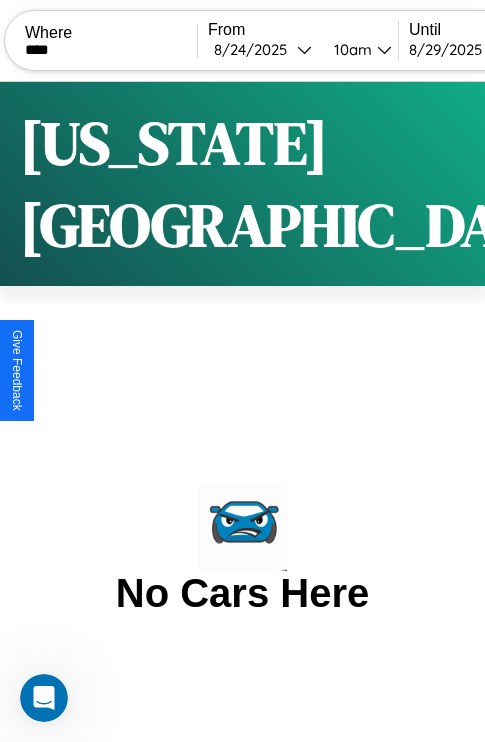 click on "10am" at bounding box center [350, 49] 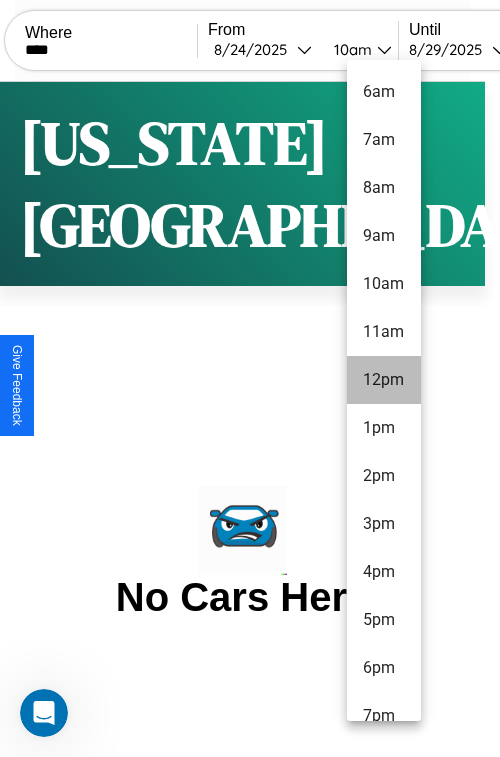 click on "12pm" at bounding box center [384, 380] 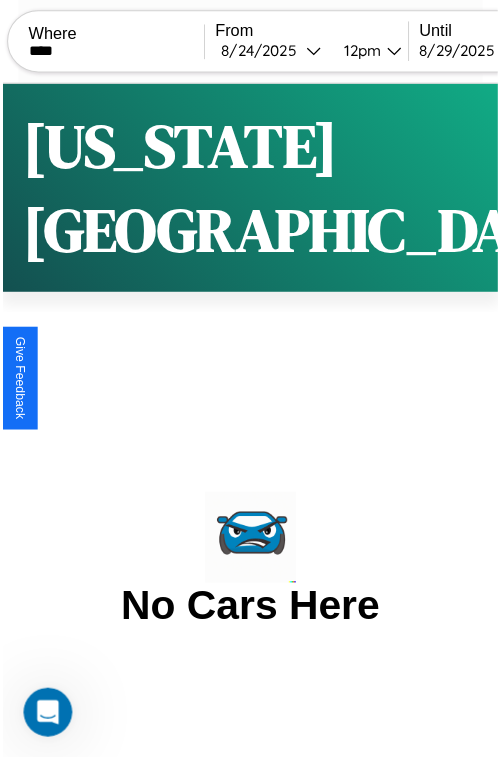 scroll, scrollTop: 0, scrollLeft: 116, axis: horizontal 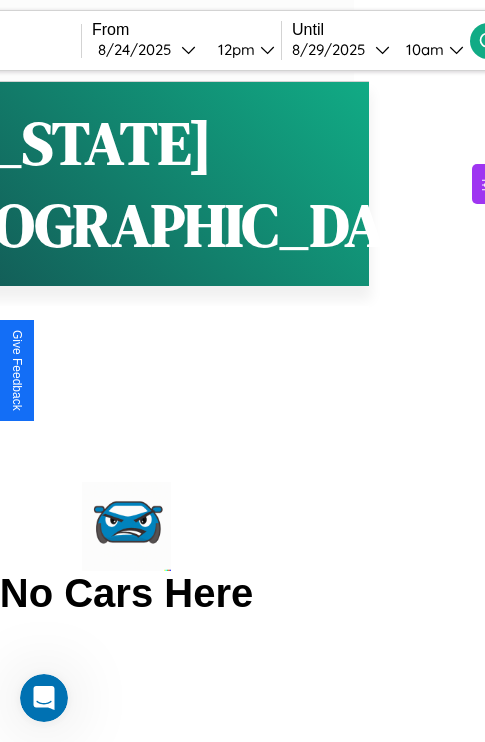 click on "10am" at bounding box center [422, 49] 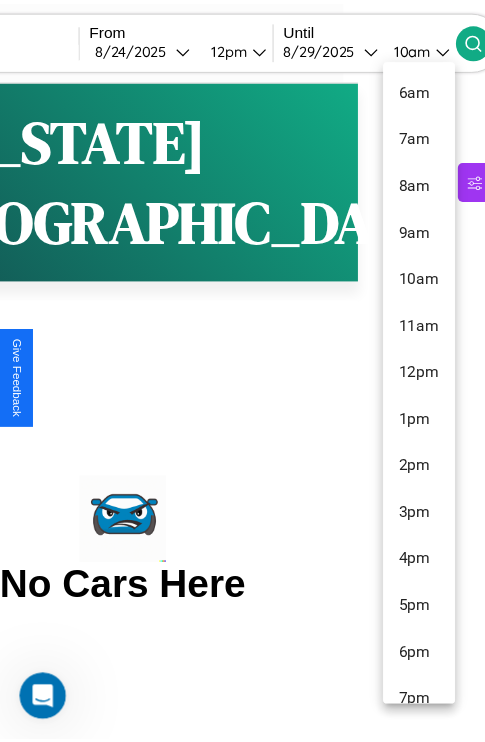 scroll, scrollTop: 163, scrollLeft: 0, axis: vertical 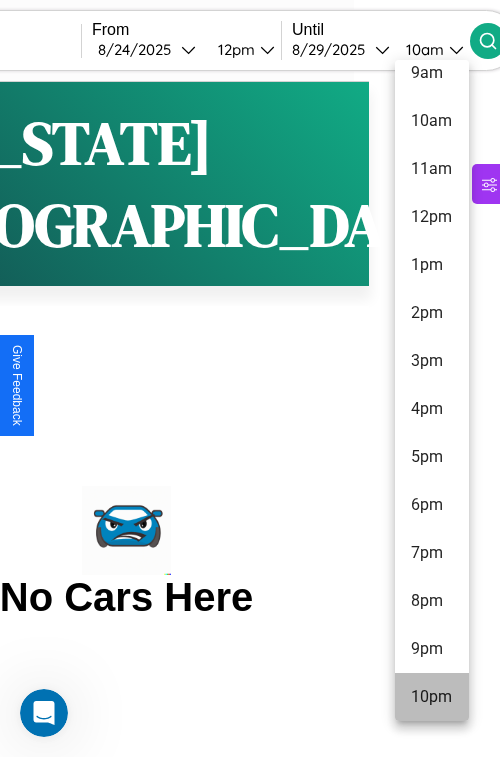 click on "10pm" at bounding box center [432, 697] 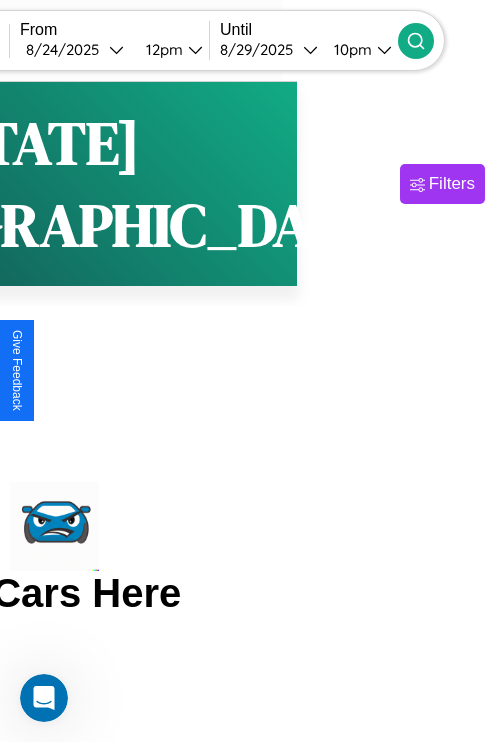 click 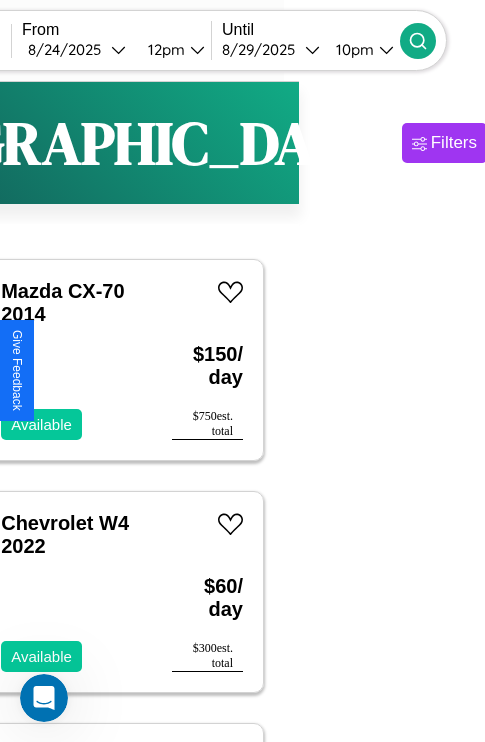 scroll, scrollTop: 88, scrollLeft: 46, axis: both 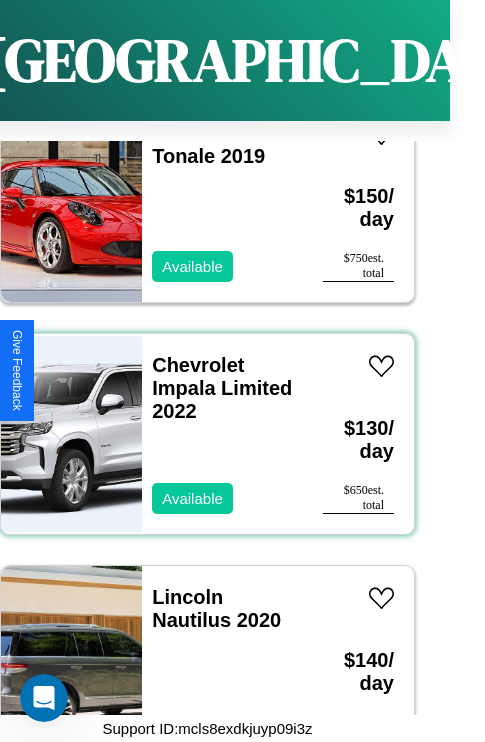 click on "Chevrolet   Impala Limited   2022 Available" at bounding box center (222, 434) 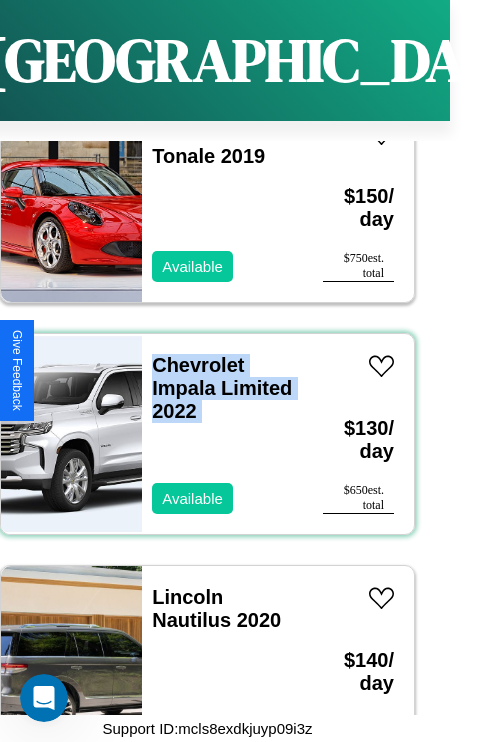 click on "Chevrolet   Impala Limited   2022 Available" at bounding box center (222, 434) 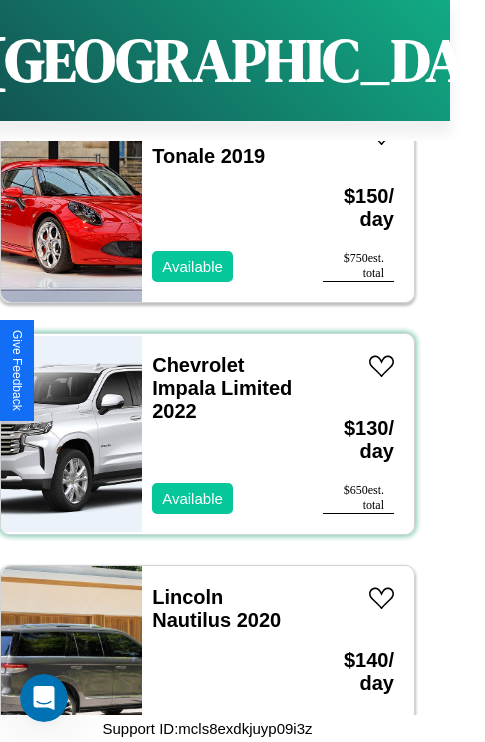 click on "Chevrolet   Impala Limited   2022 Available" at bounding box center [222, 434] 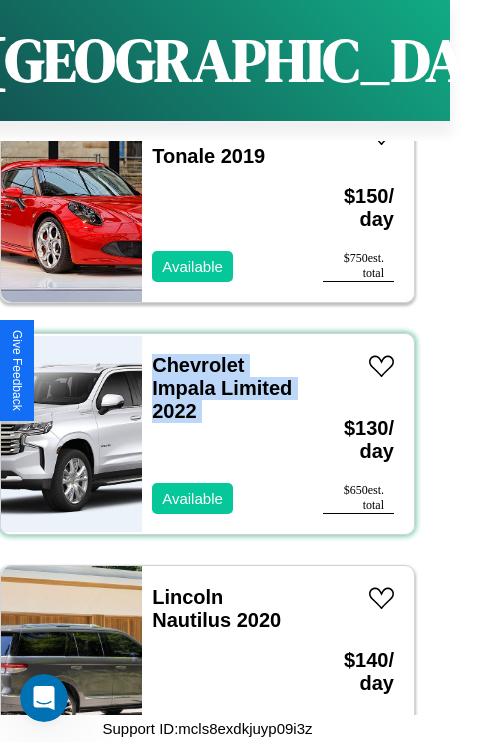 click on "Chevrolet   Impala Limited   2022 Available" at bounding box center (222, 434) 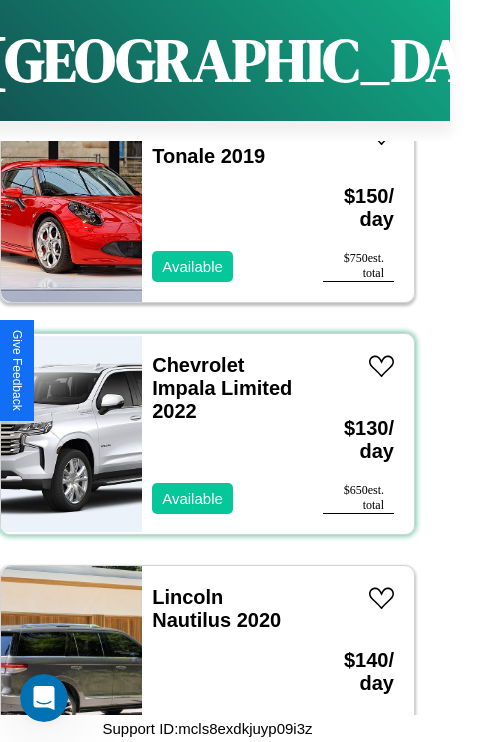 click on "Chevrolet   Impala Limited   2022 Available" at bounding box center (222, 434) 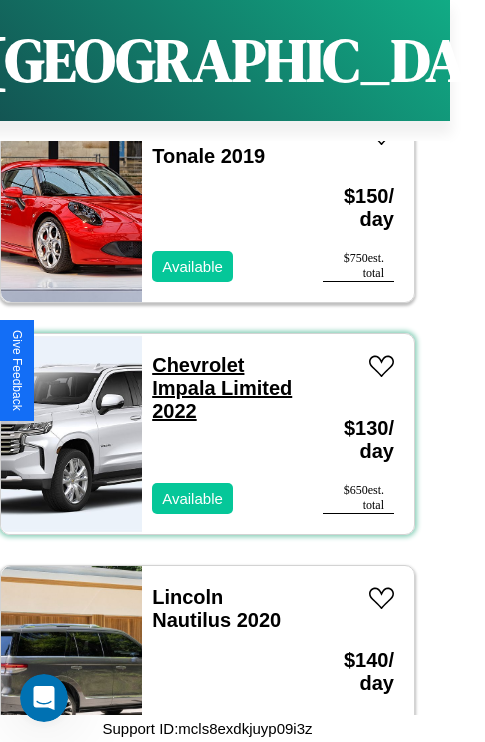 click on "Chevrolet   Impala Limited   2022" at bounding box center (222, 388) 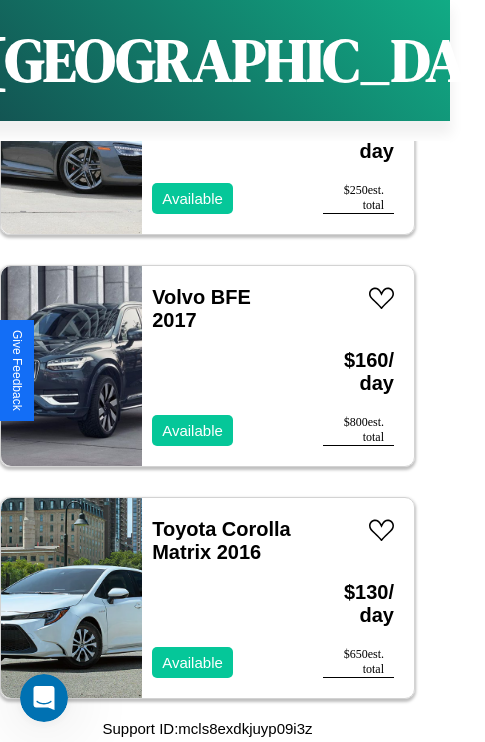 scroll, scrollTop: 30078, scrollLeft: 0, axis: vertical 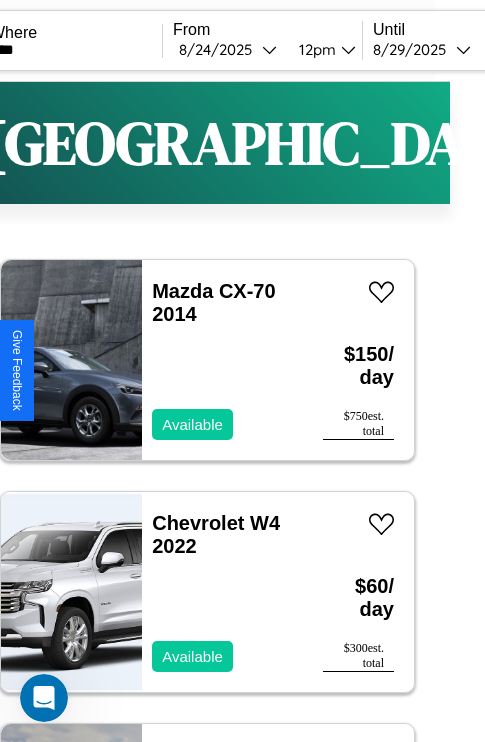 click on "Filters" at bounding box center (605, 143) 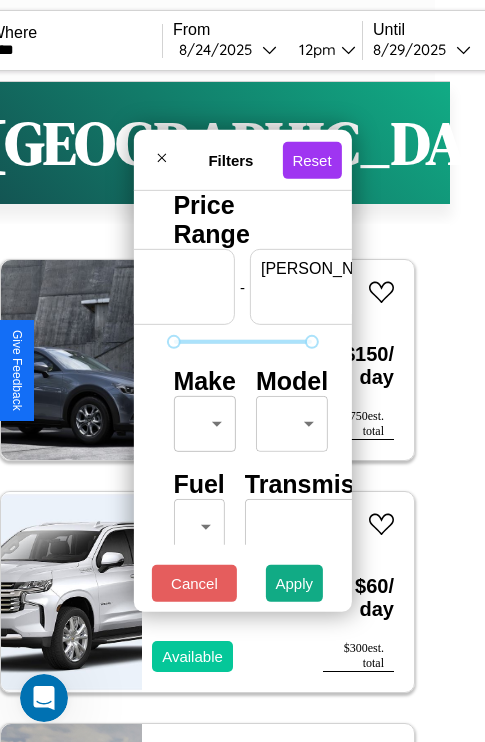 scroll, scrollTop: 0, scrollLeft: 124, axis: horizontal 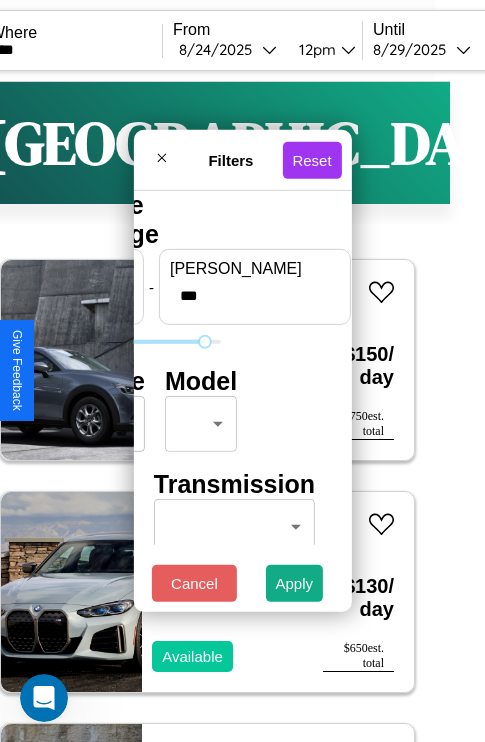 type on "***" 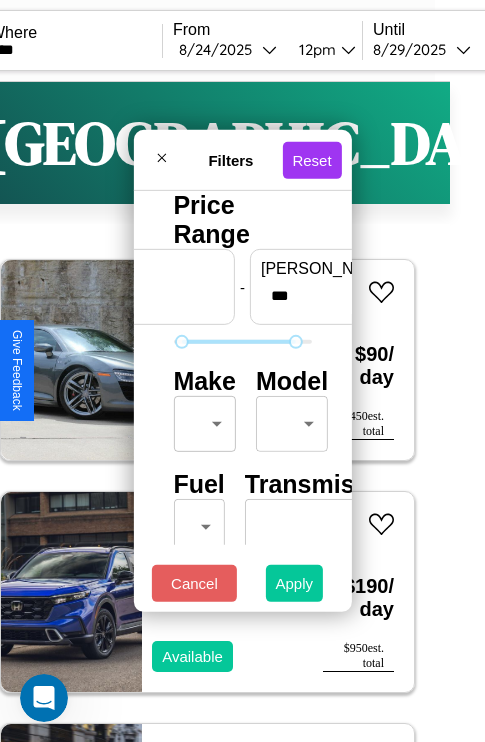 type on "**" 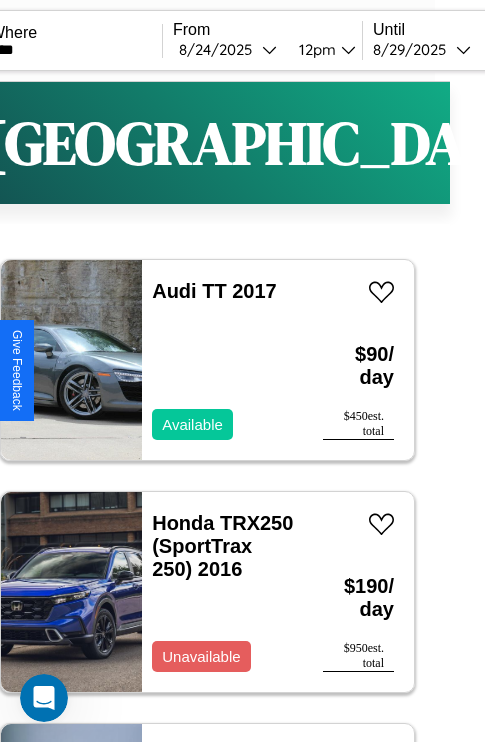 scroll, scrollTop: 66, scrollLeft: 35, axis: both 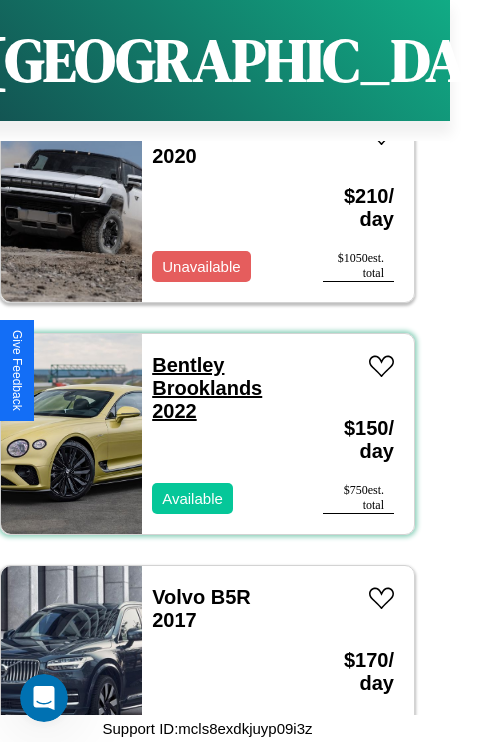 click on "Bentley   Brooklands   2022" at bounding box center [207, 388] 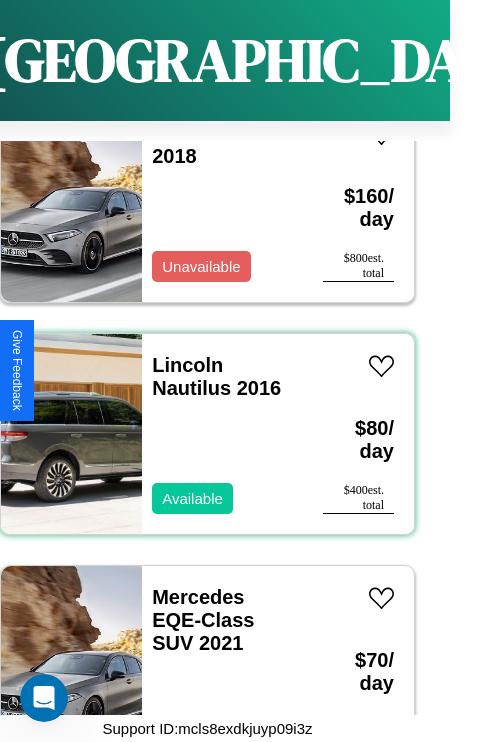 click on "Lincoln   Nautilus   2016 Available" at bounding box center [222, 434] 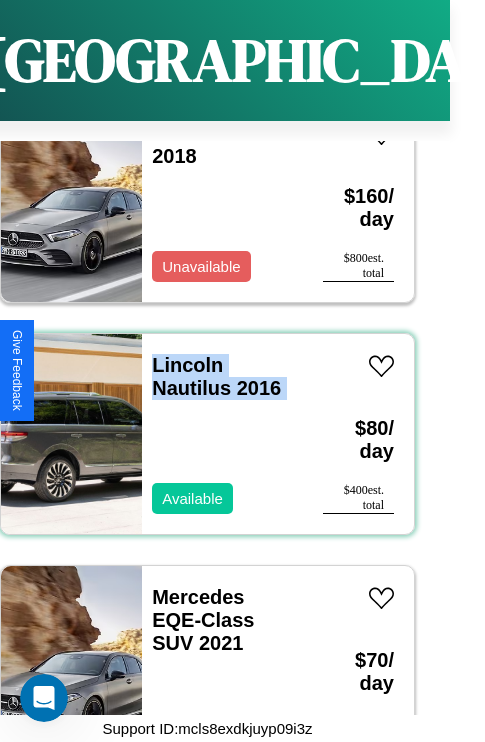 click on "Lincoln   Nautilus   2016 Available" at bounding box center (222, 434) 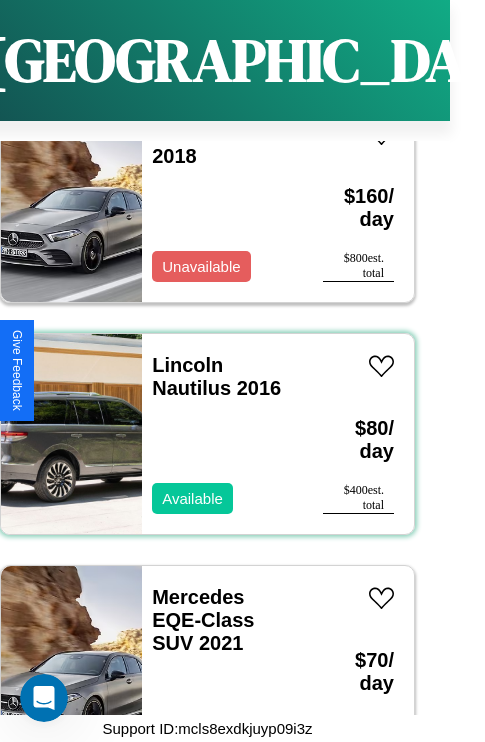 click on "Lincoln   Nautilus   2016 Available" at bounding box center (222, 434) 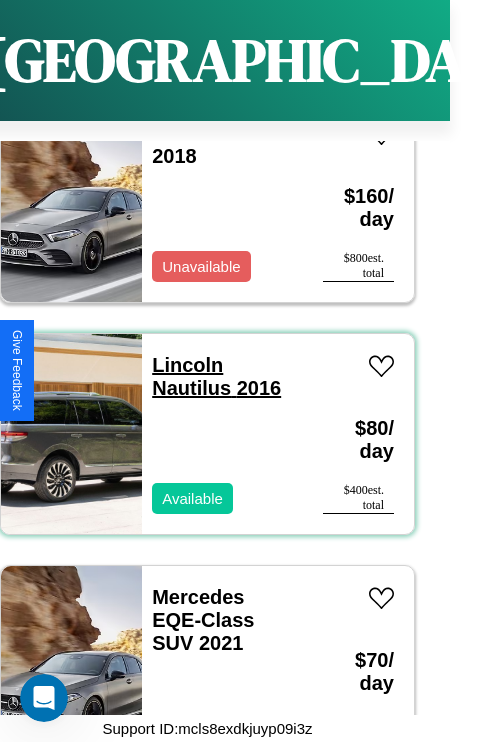 click on "Lincoln   Nautilus   2016" at bounding box center [216, 376] 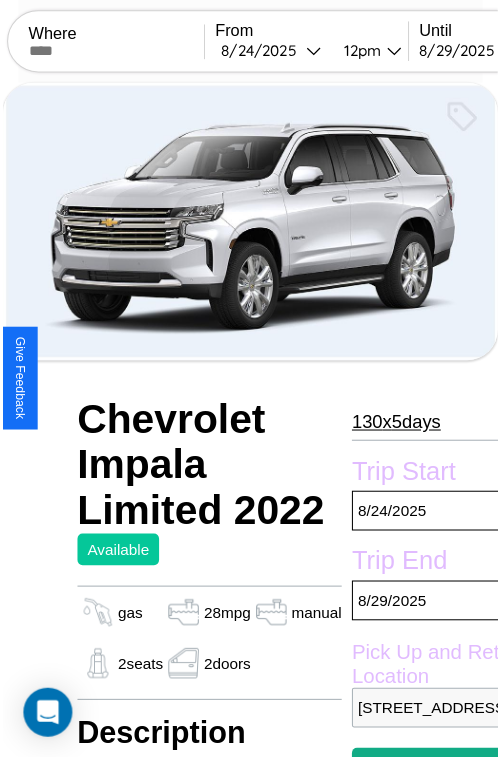 scroll, scrollTop: 129, scrollLeft: 68, axis: both 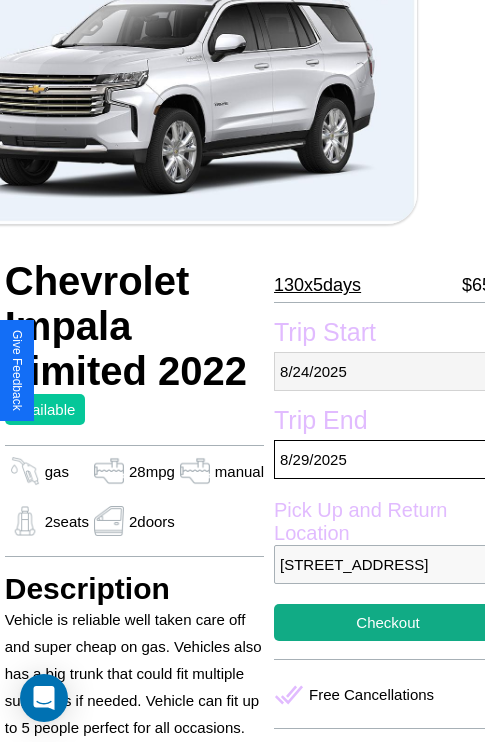 click on "8 / 24 / 2025" at bounding box center [388, 371] 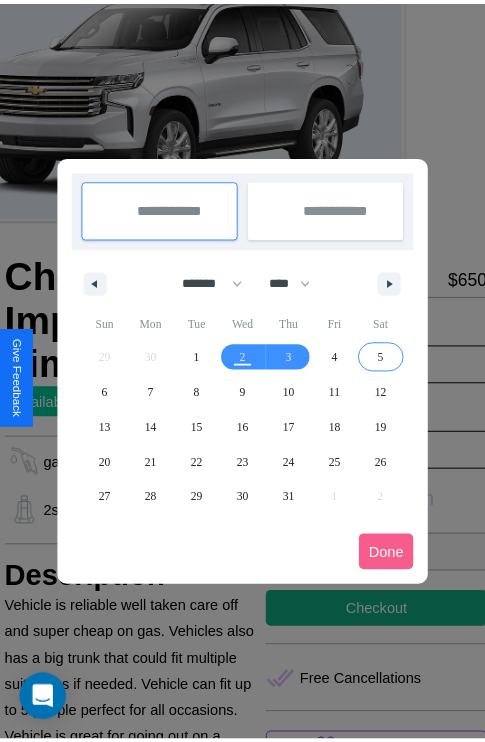 scroll, scrollTop: 0, scrollLeft: 68, axis: horizontal 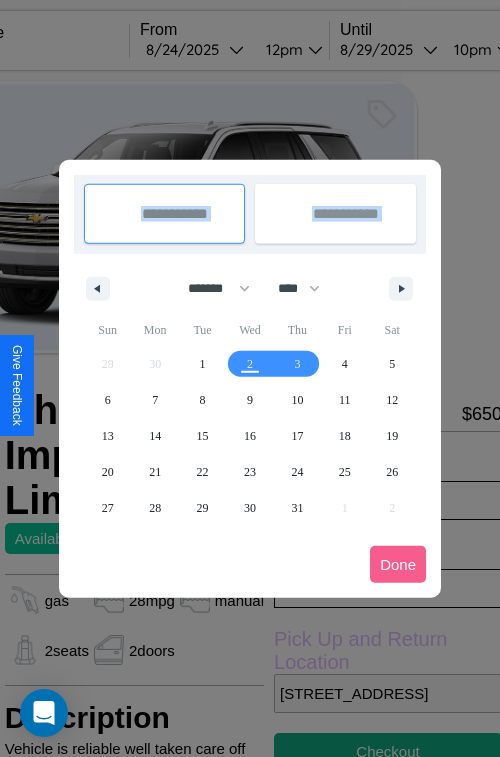 click at bounding box center [250, 378] 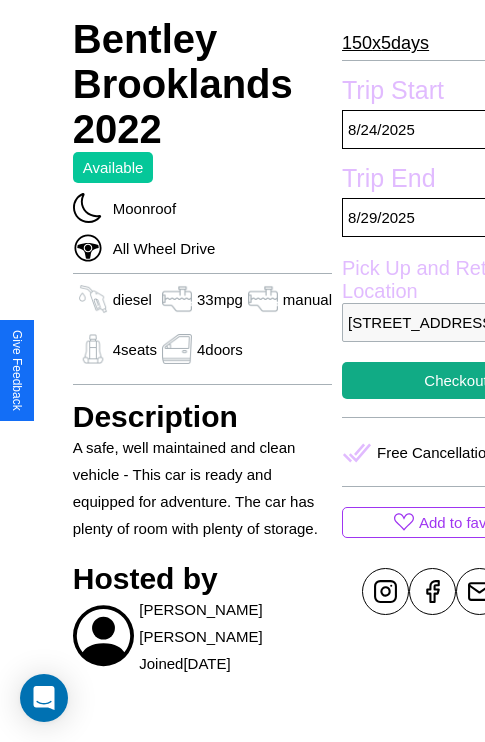 scroll, scrollTop: 752, scrollLeft: 0, axis: vertical 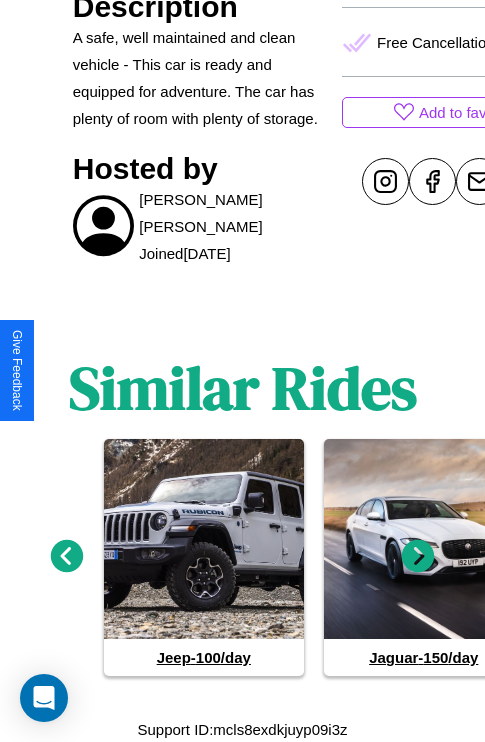 click 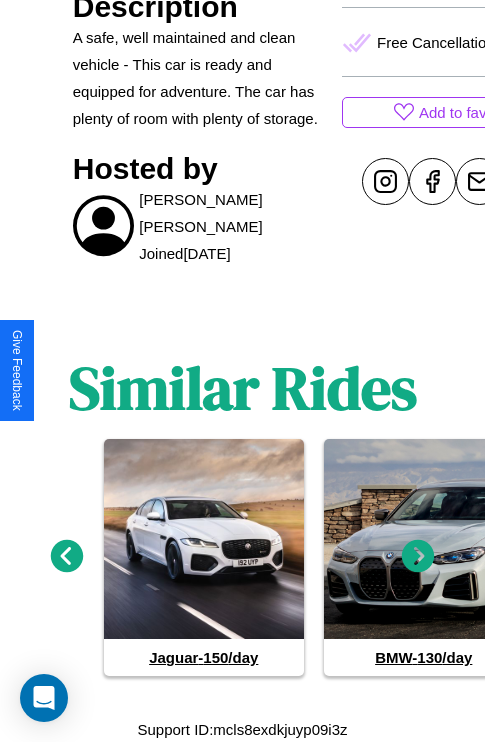 click 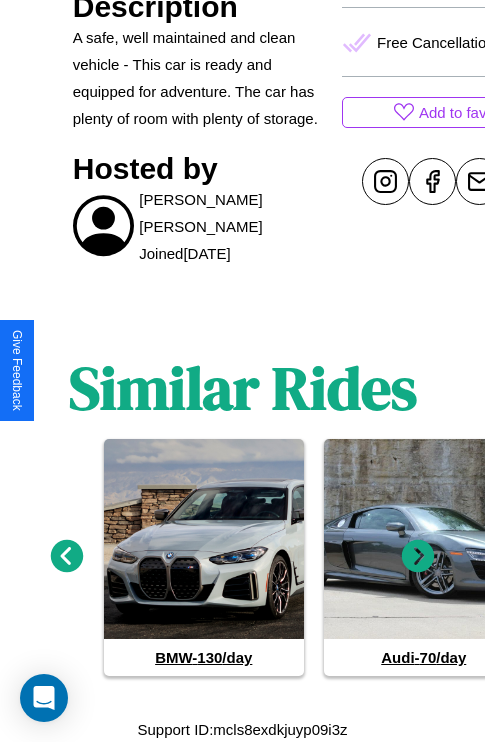 click 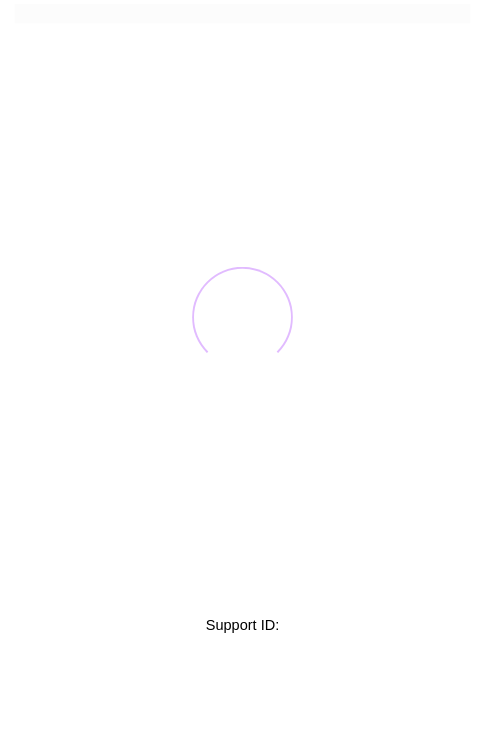 scroll, scrollTop: 0, scrollLeft: 0, axis: both 